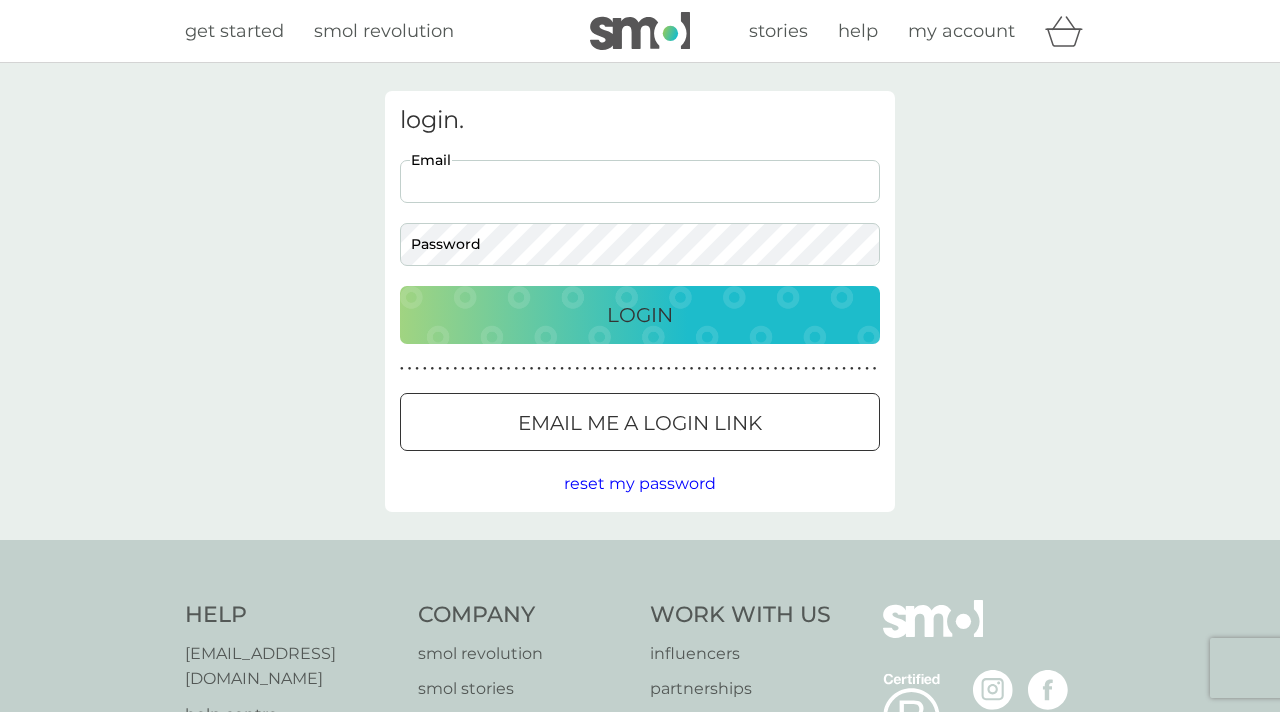 type on "[EMAIL_ADDRESS][PERSON_NAME][DOMAIN_NAME]" 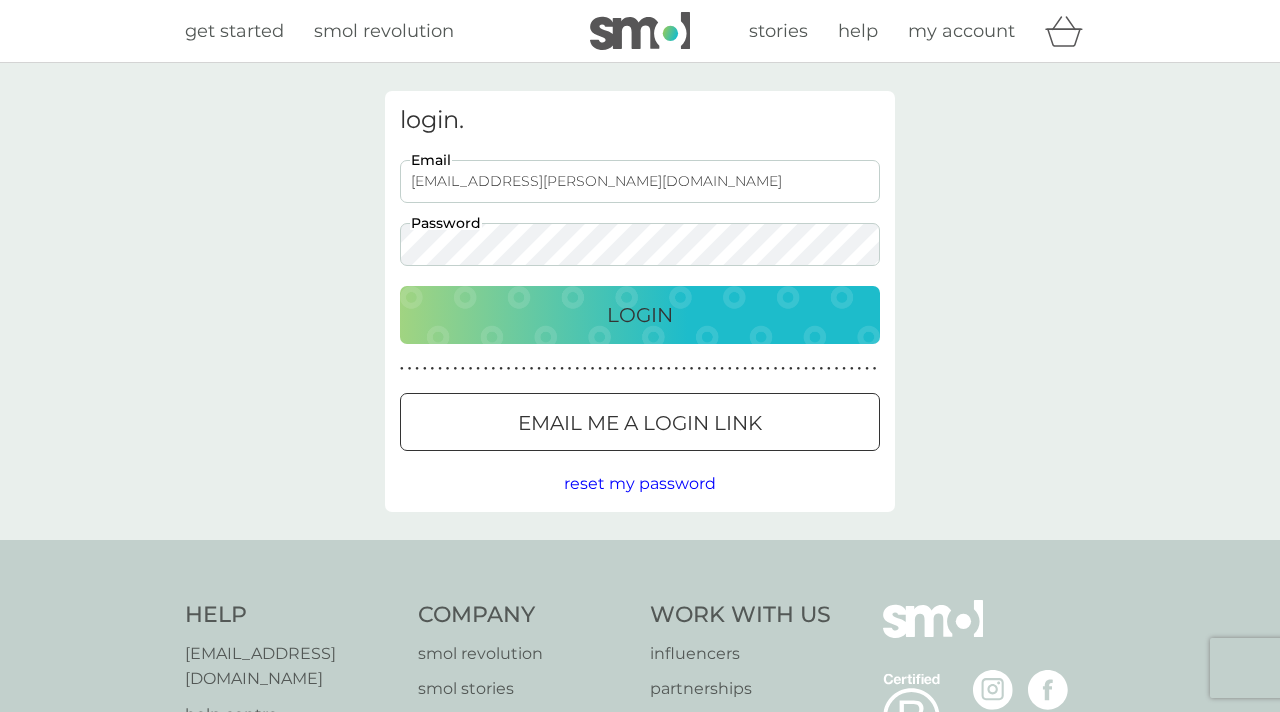 scroll, scrollTop: 0, scrollLeft: 0, axis: both 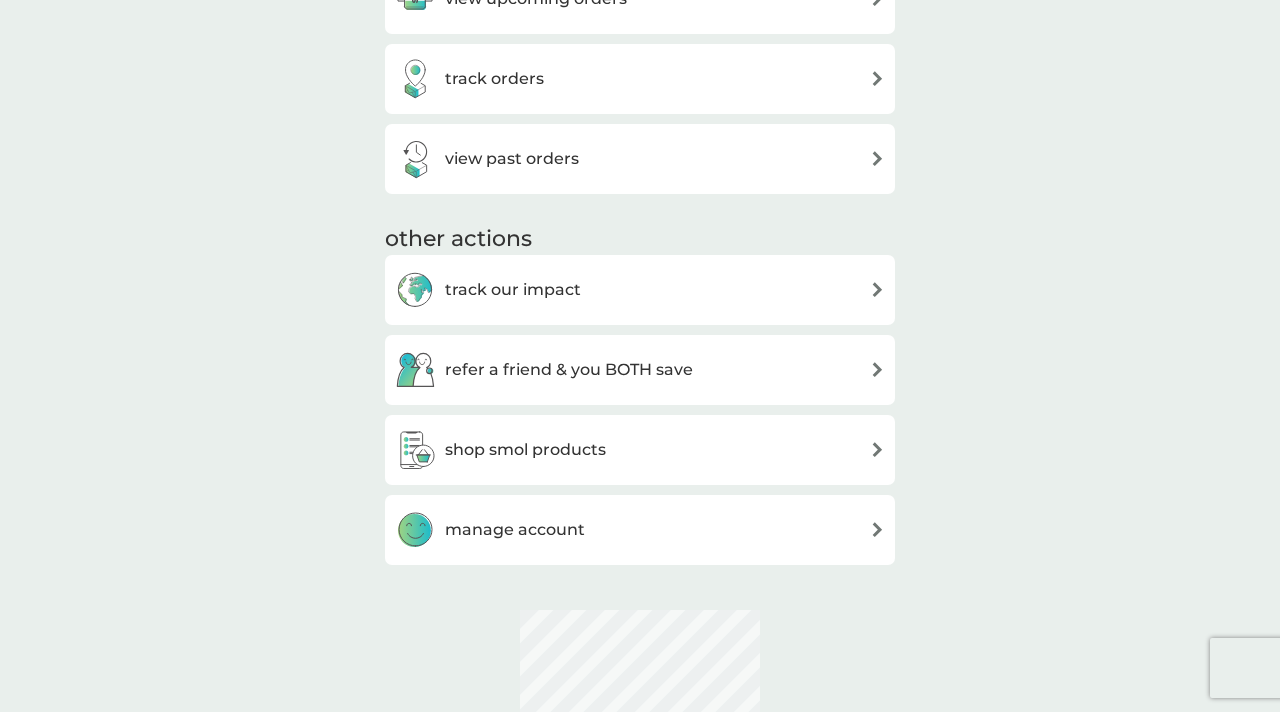 click on "manage account" at bounding box center (640, 530) 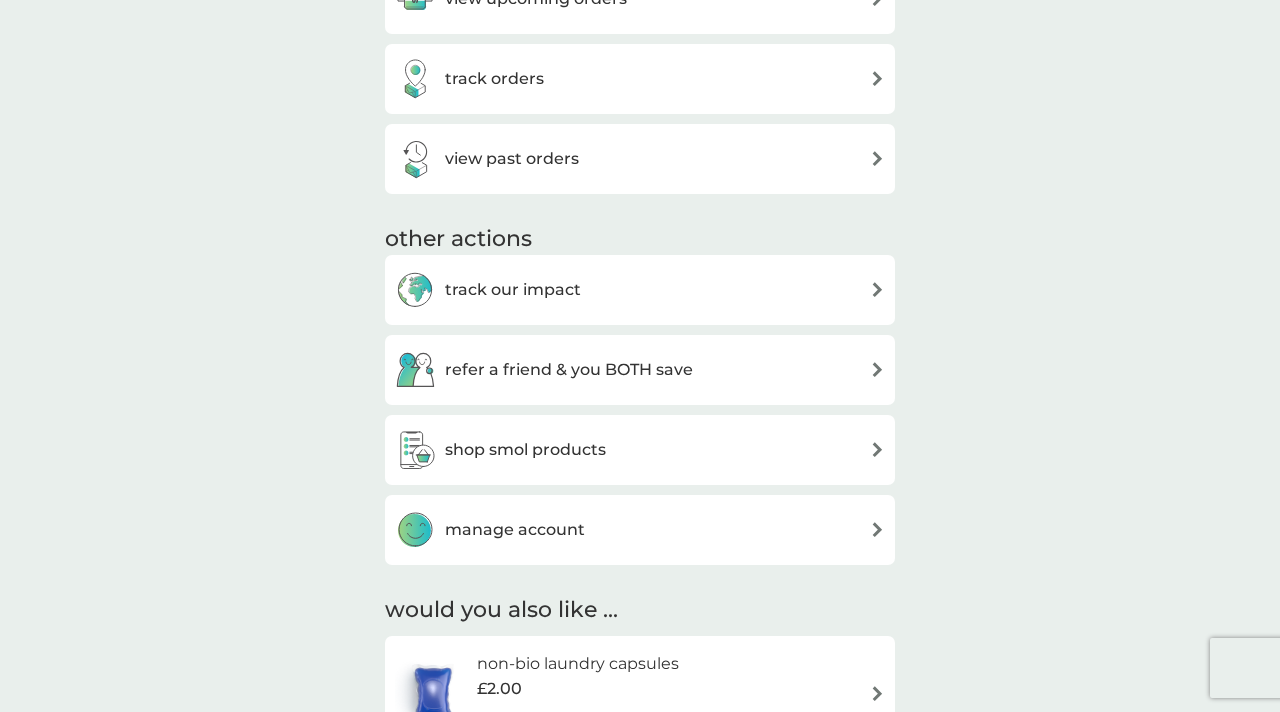 click on "manage account" at bounding box center (515, 530) 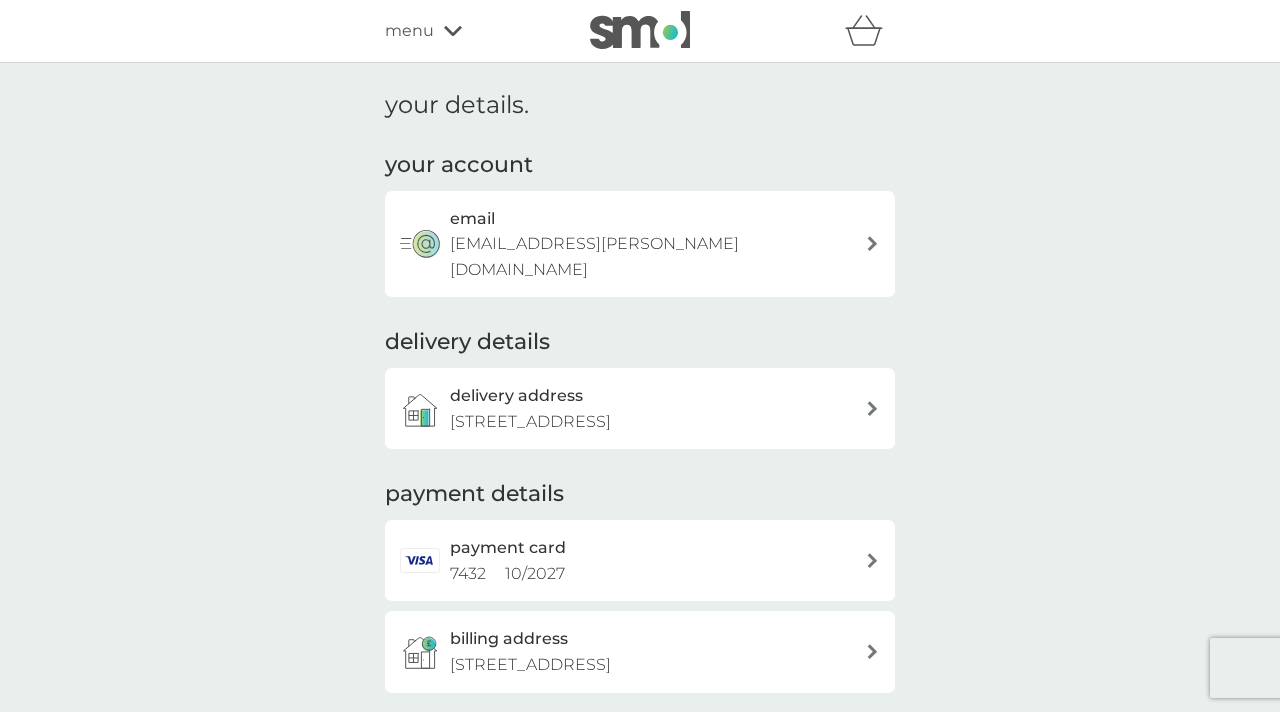 scroll, scrollTop: 77, scrollLeft: 0, axis: vertical 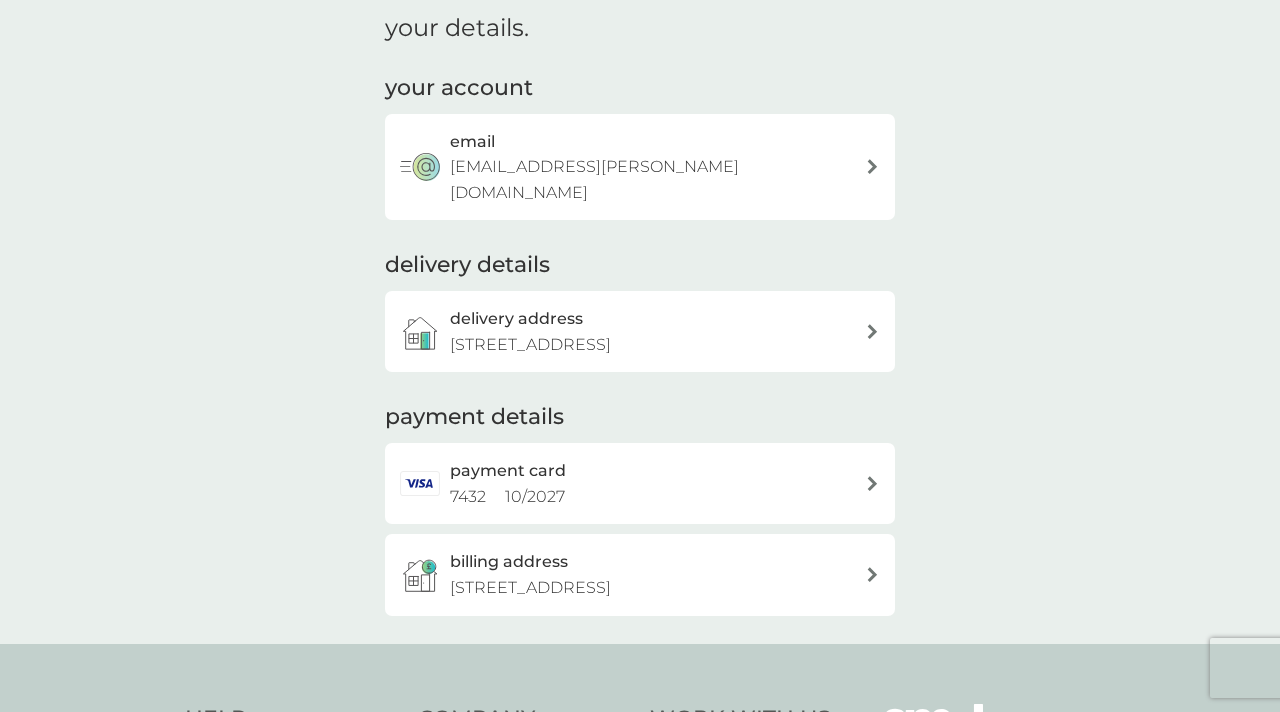 click on "payment card 7432   10 / 2027" at bounding box center (650, 483) 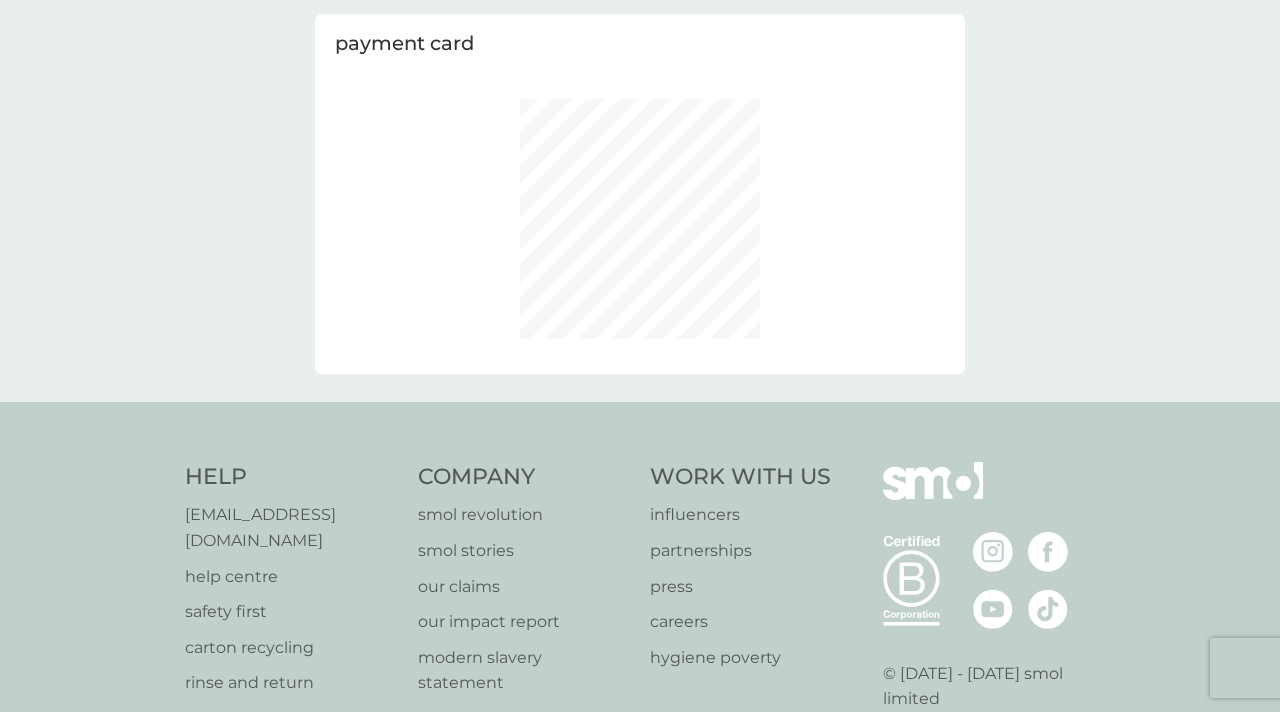 scroll, scrollTop: 0, scrollLeft: 0, axis: both 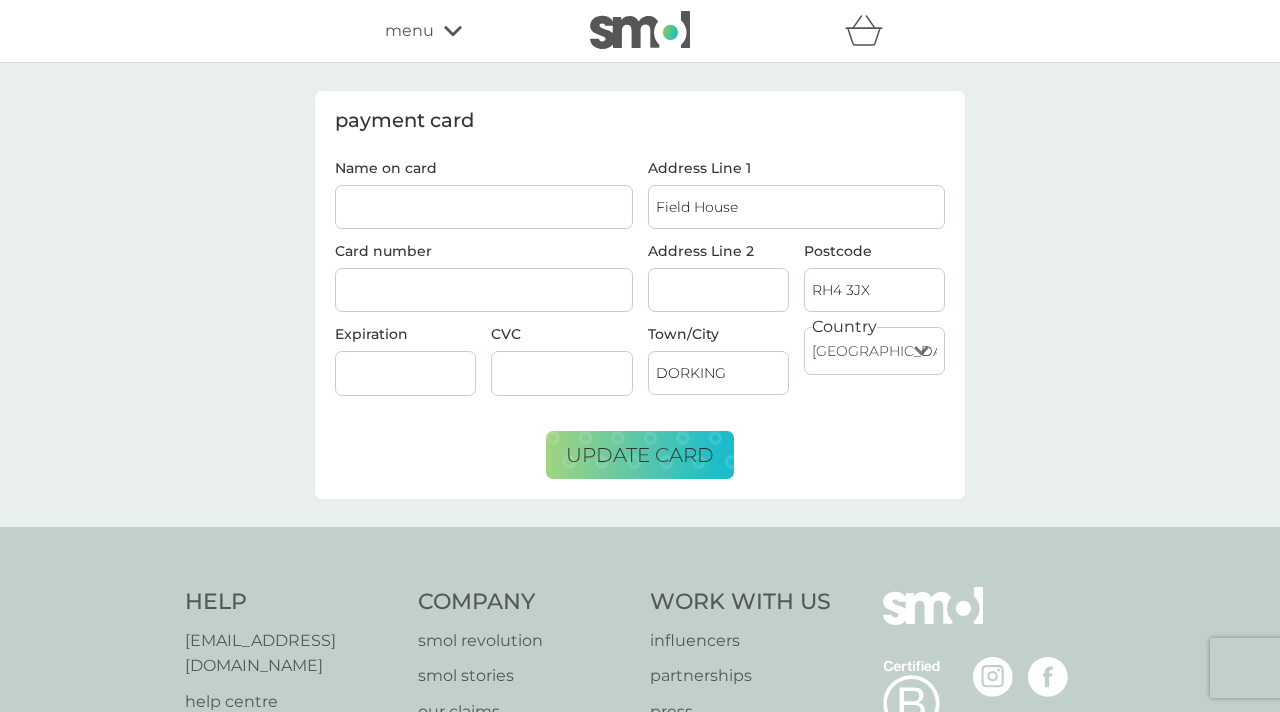 click on "Name on card" at bounding box center (484, 207) 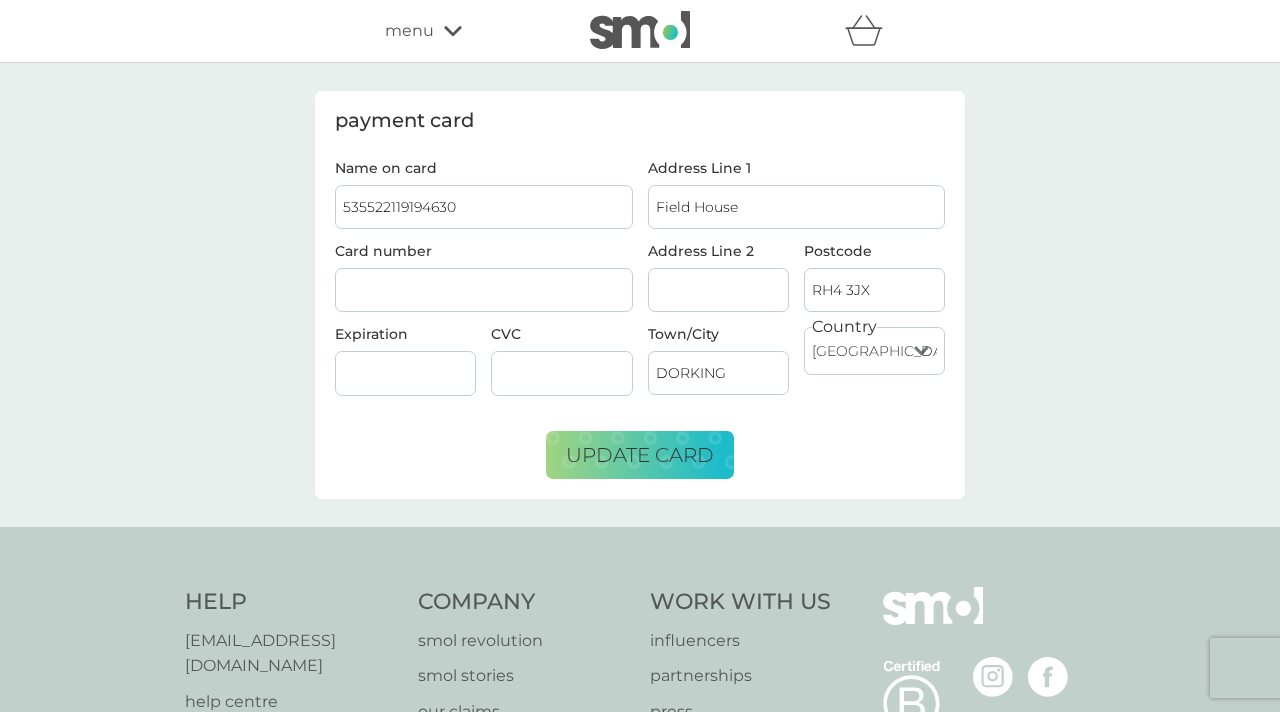 type on "[CREDIT_CARD_NUMBER]" 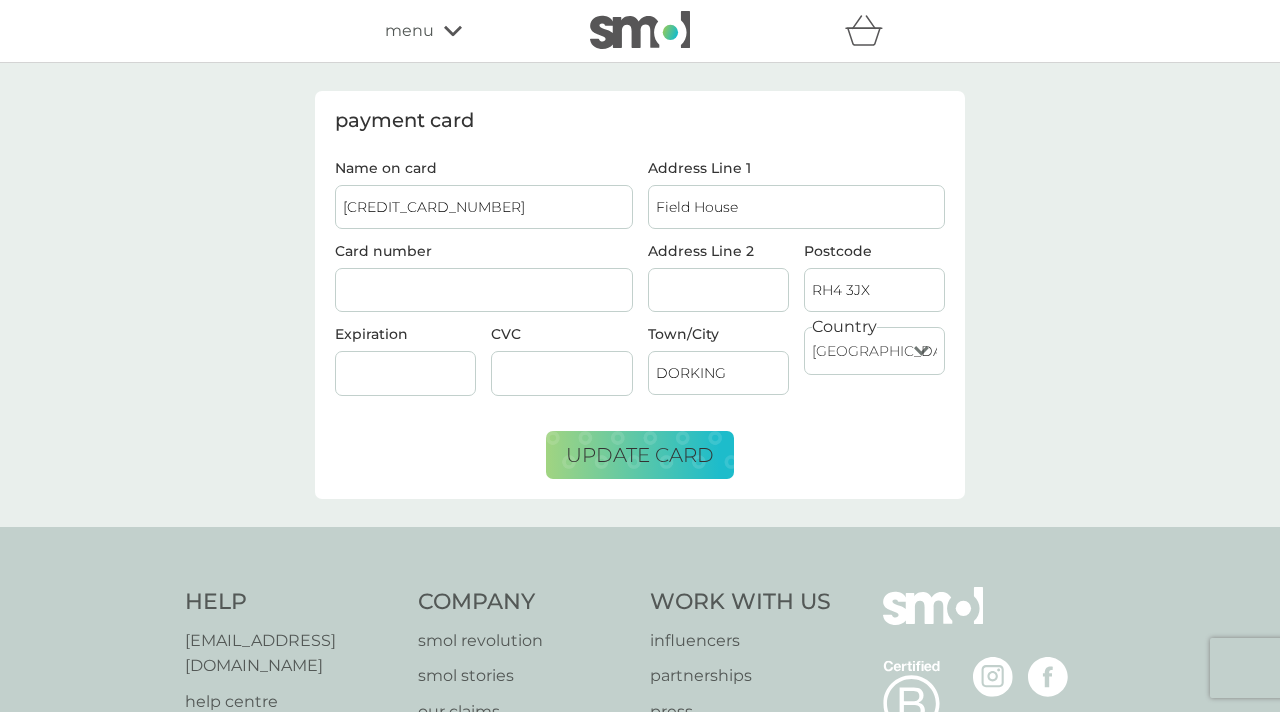 drag, startPoint x: 489, startPoint y: 205, endPoint x: 290, endPoint y: 203, distance: 199.01006 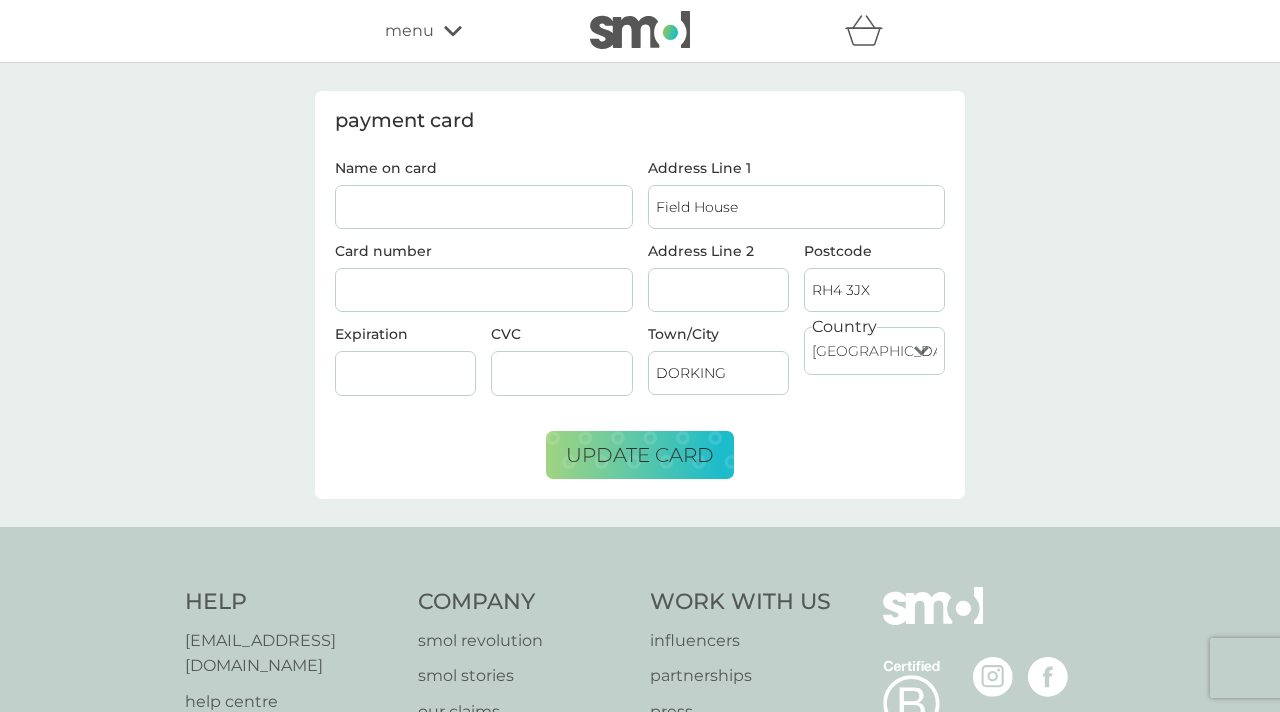 click at bounding box center (484, 290) 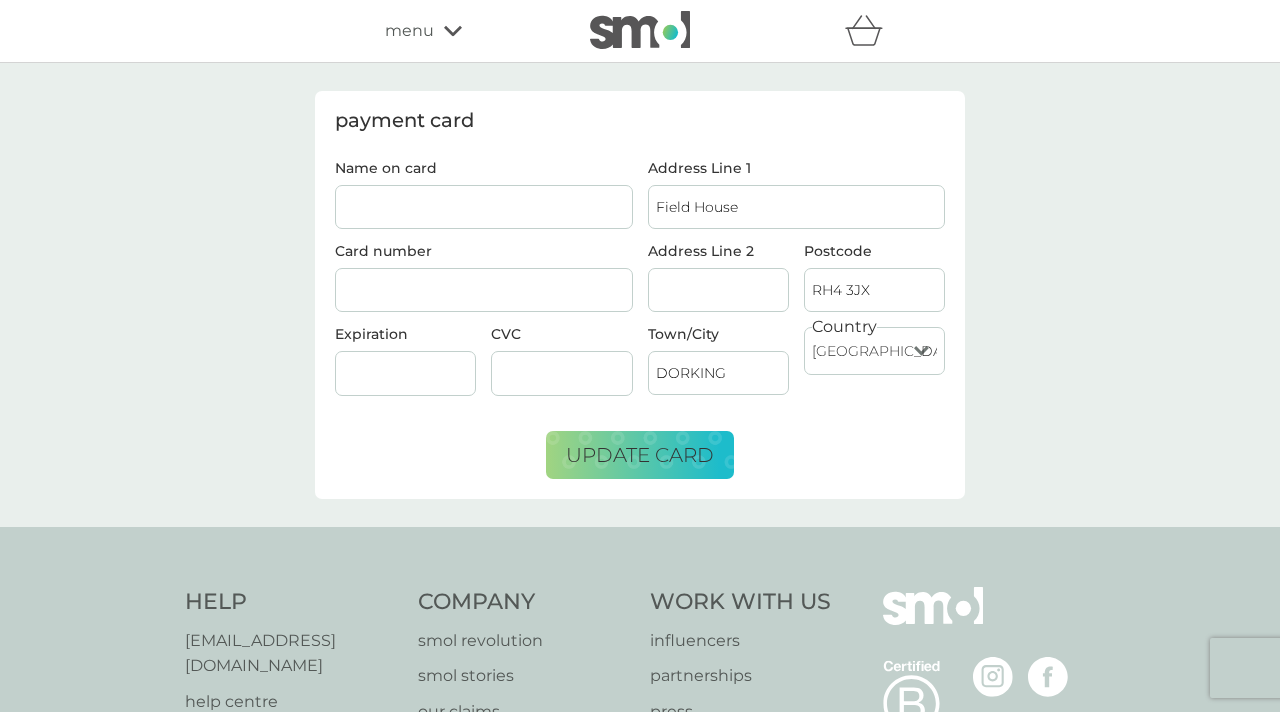 click on "Name on card" at bounding box center [484, 207] 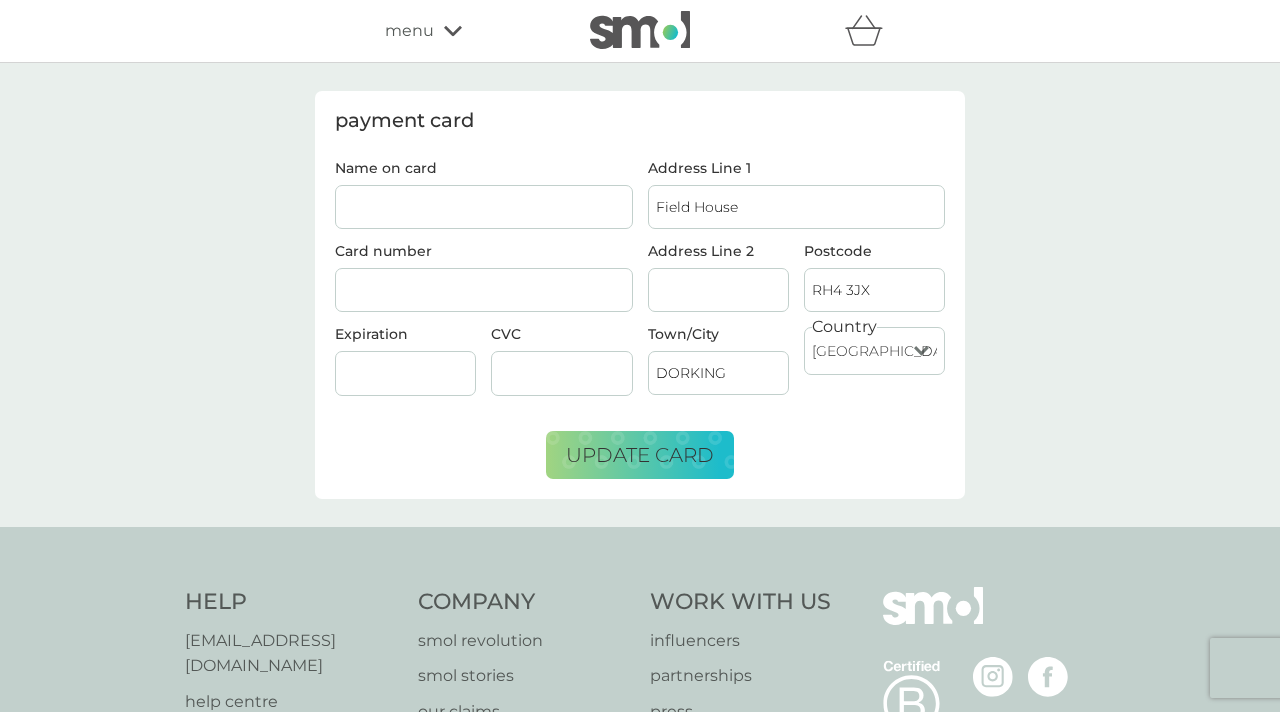 type on "[PERSON_NAME]" 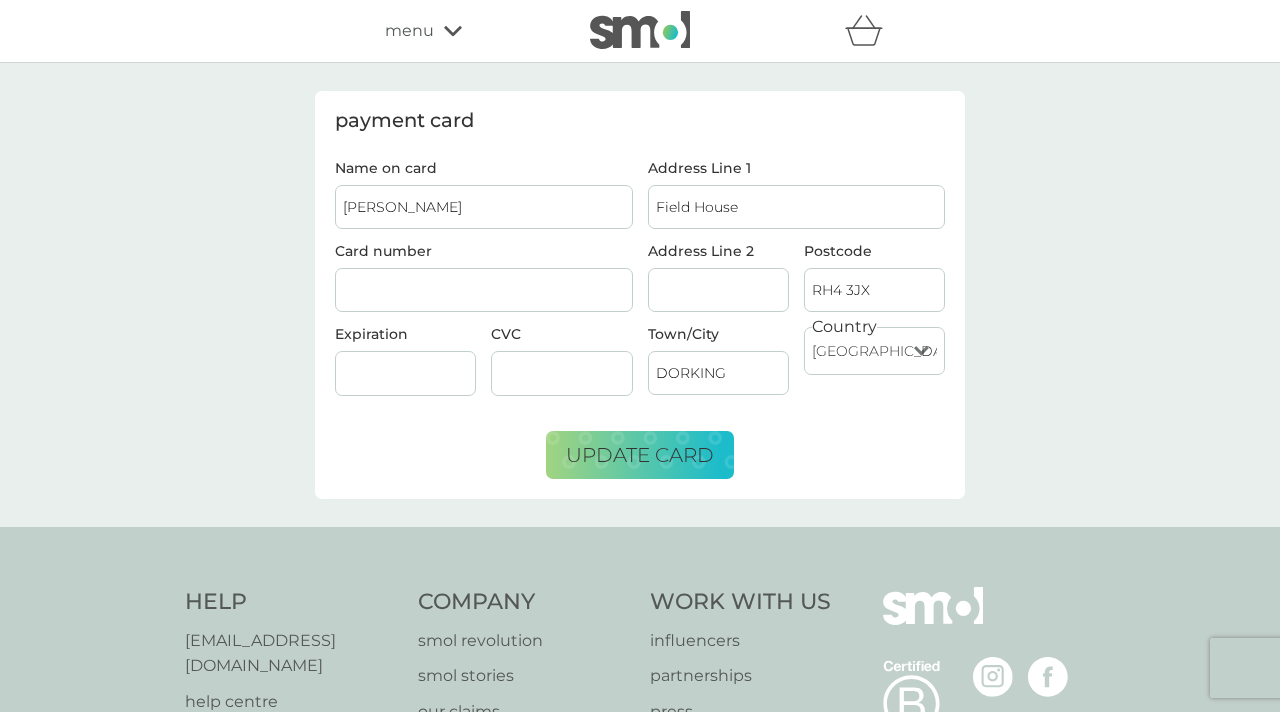 click on "Field House" at bounding box center [797, 207] 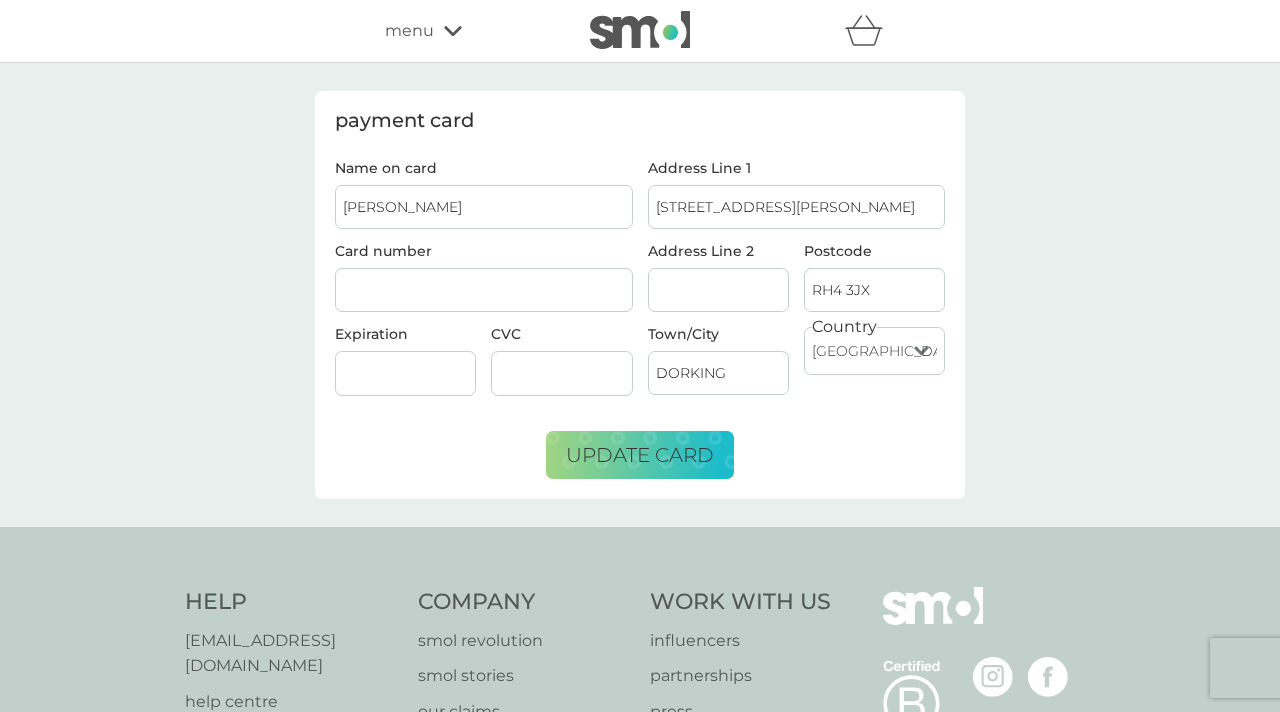 click on "[STREET_ADDRESS][PERSON_NAME]" at bounding box center (797, 207) 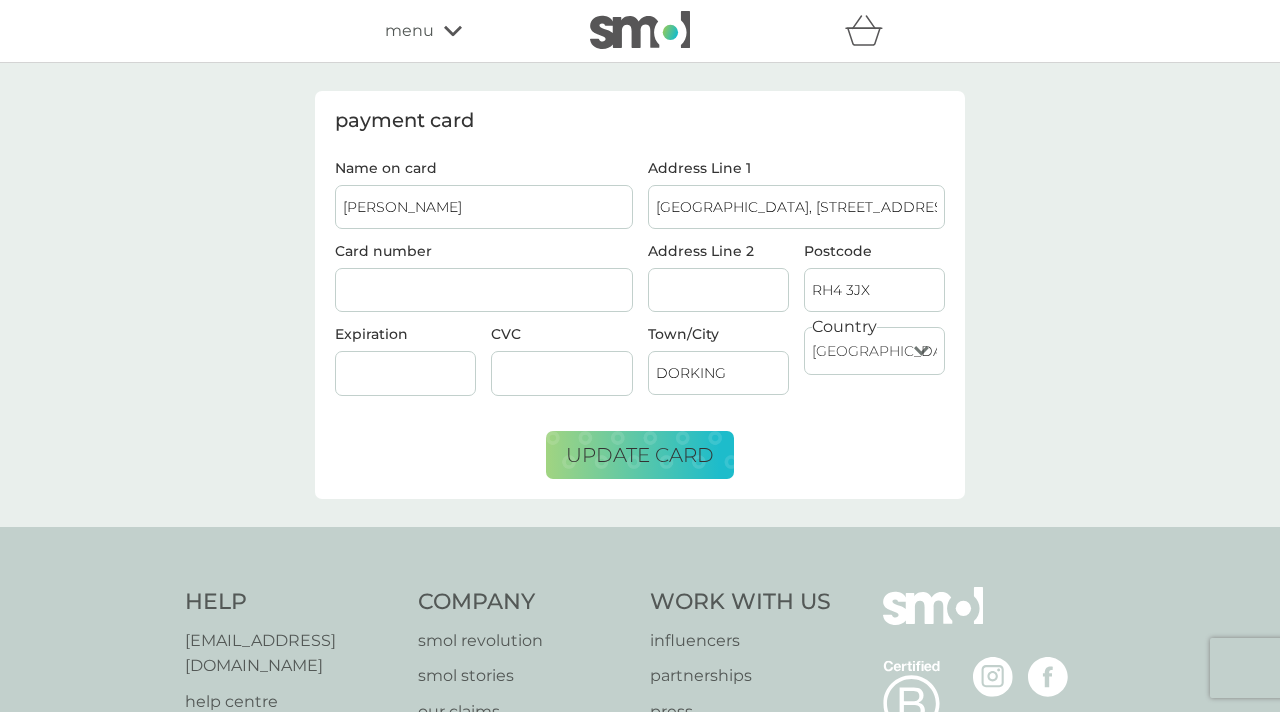 drag, startPoint x: 864, startPoint y: 208, endPoint x: 786, endPoint y: 208, distance: 78 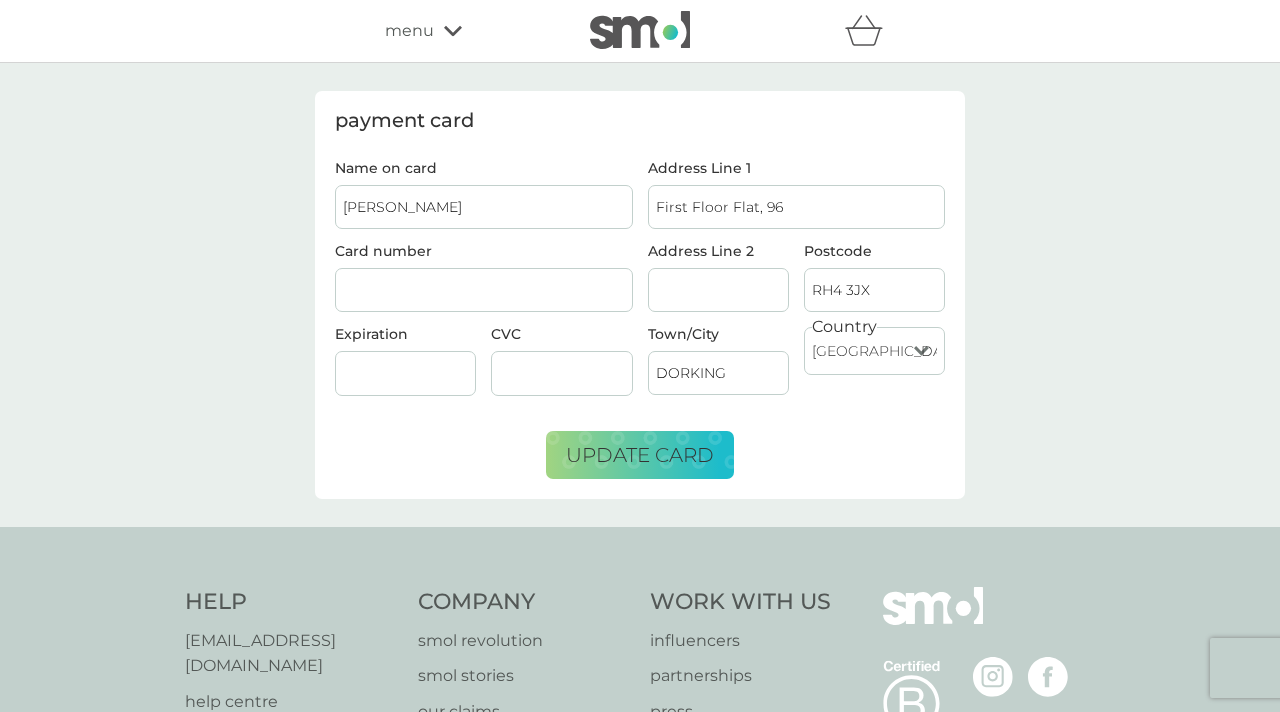 type on "First Floor Flat, 96" 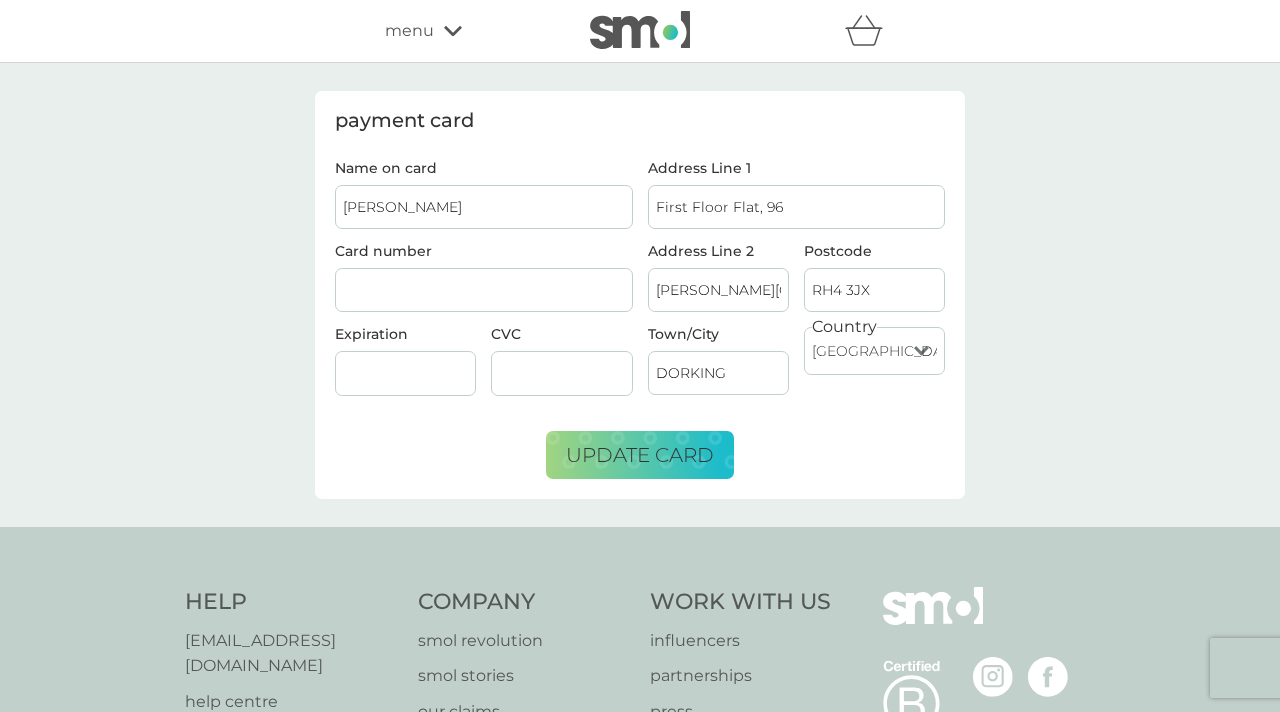 type on "[PERSON_NAME][GEOGRAPHIC_DATA]" 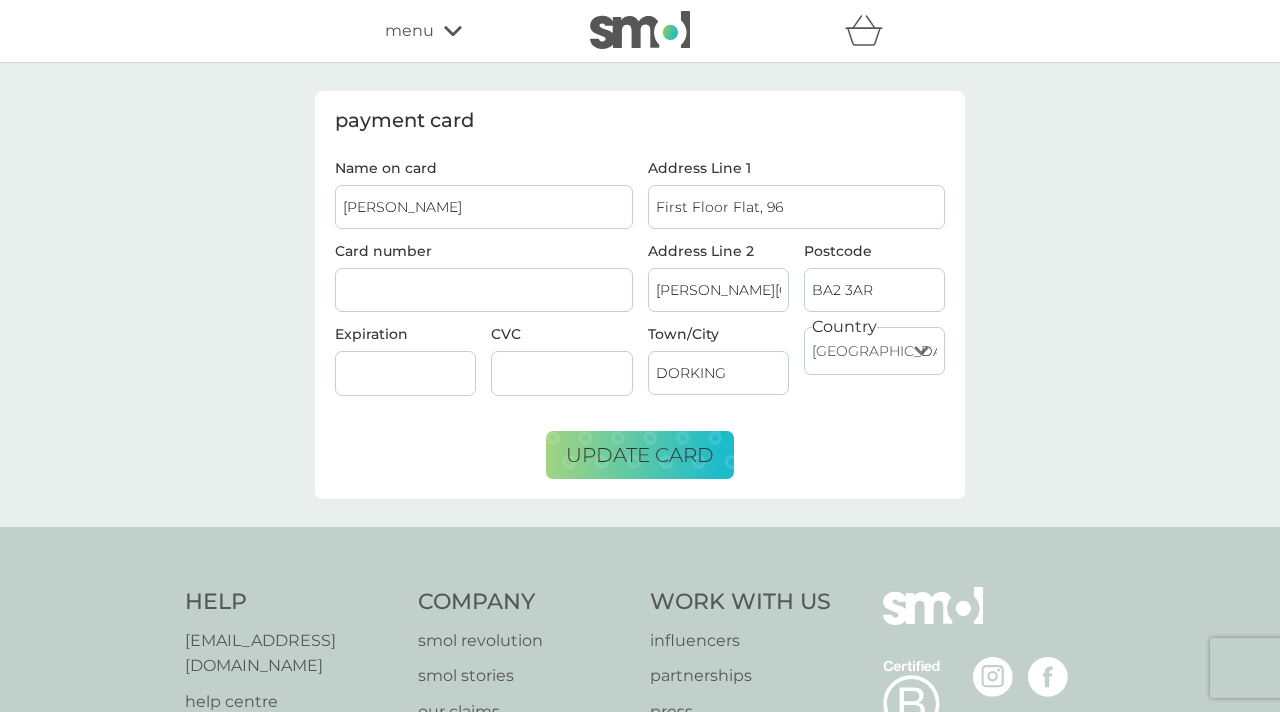 type on "BA2 3AR" 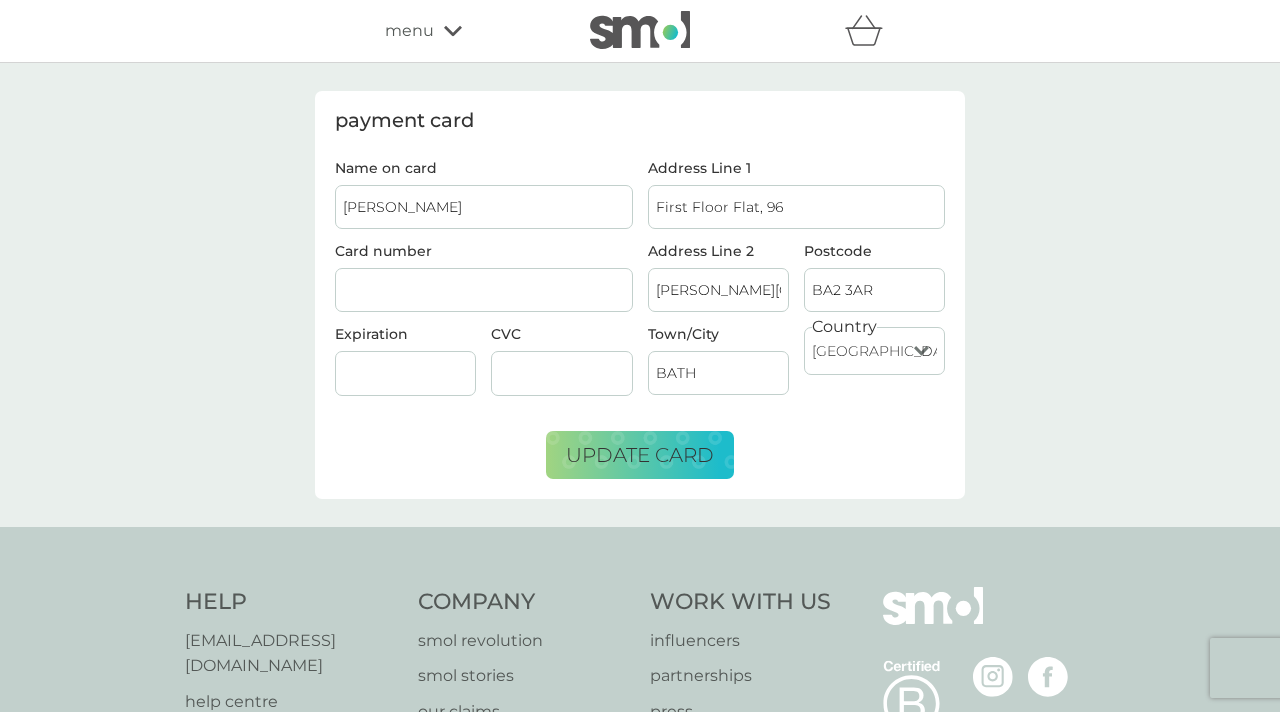 type on "BATH" 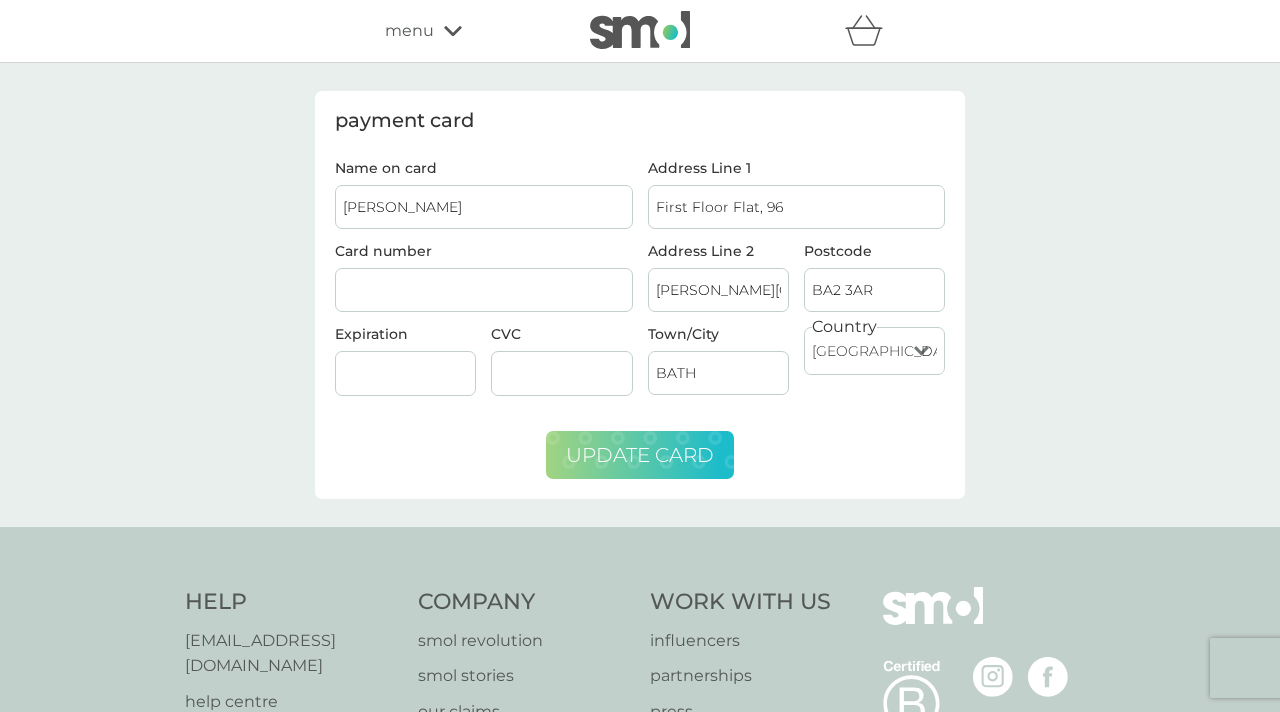 click on "update card" at bounding box center [640, 455] 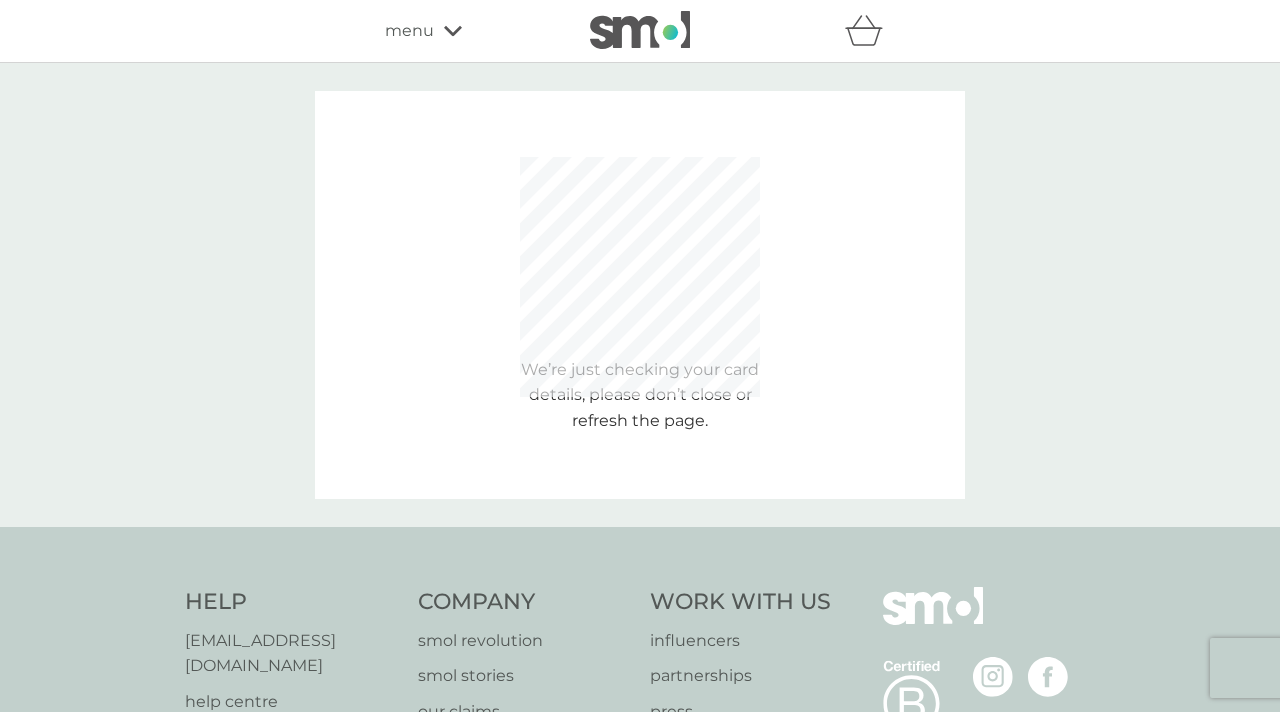 type 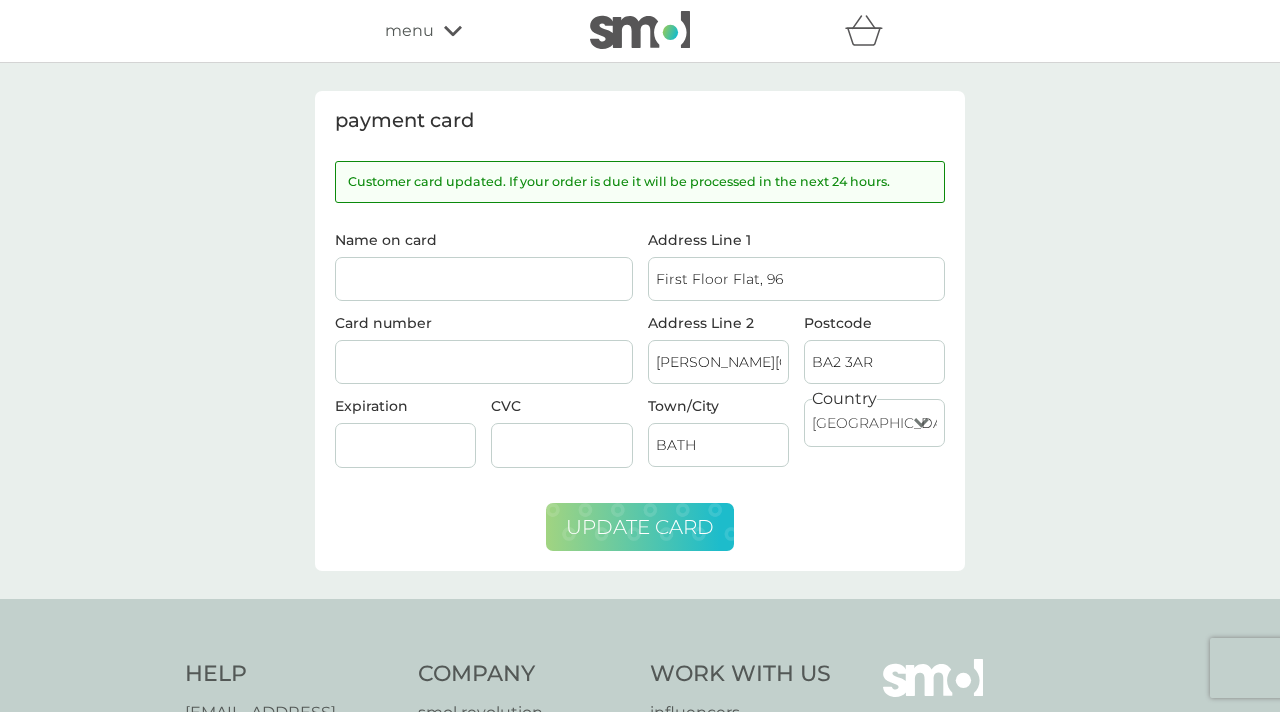 click at bounding box center (640, 30) 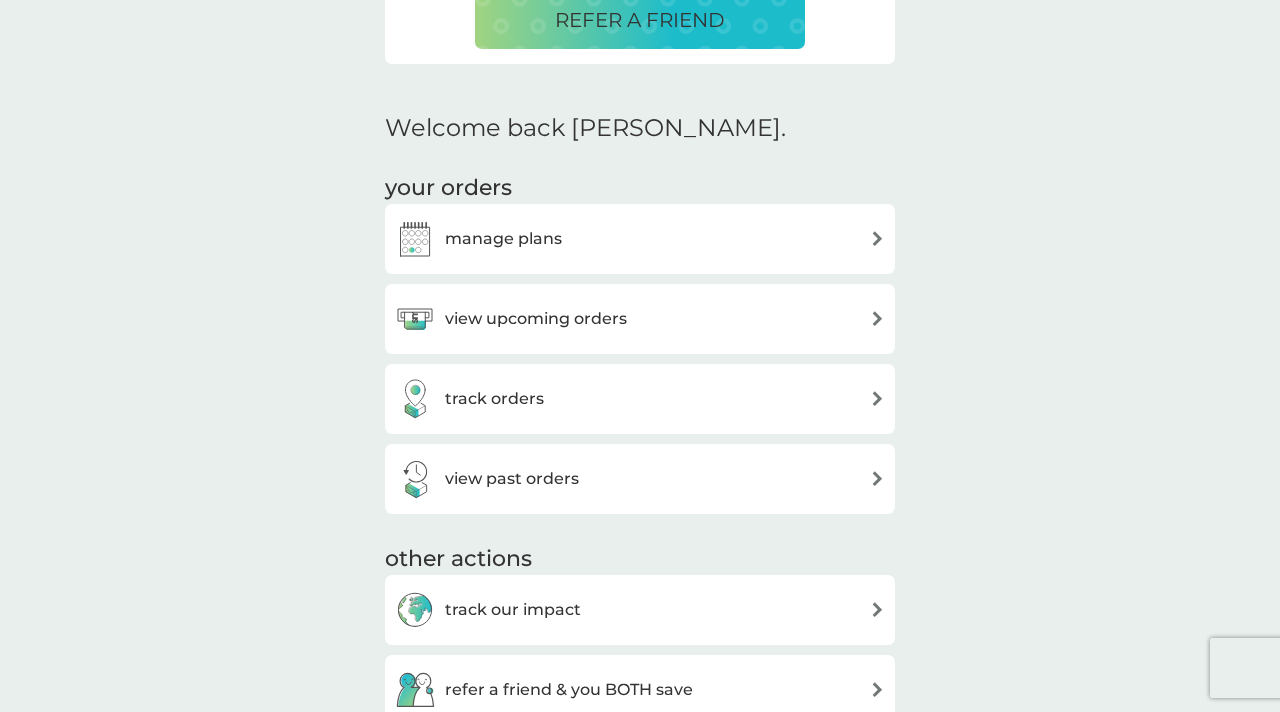scroll, scrollTop: 552, scrollLeft: 0, axis: vertical 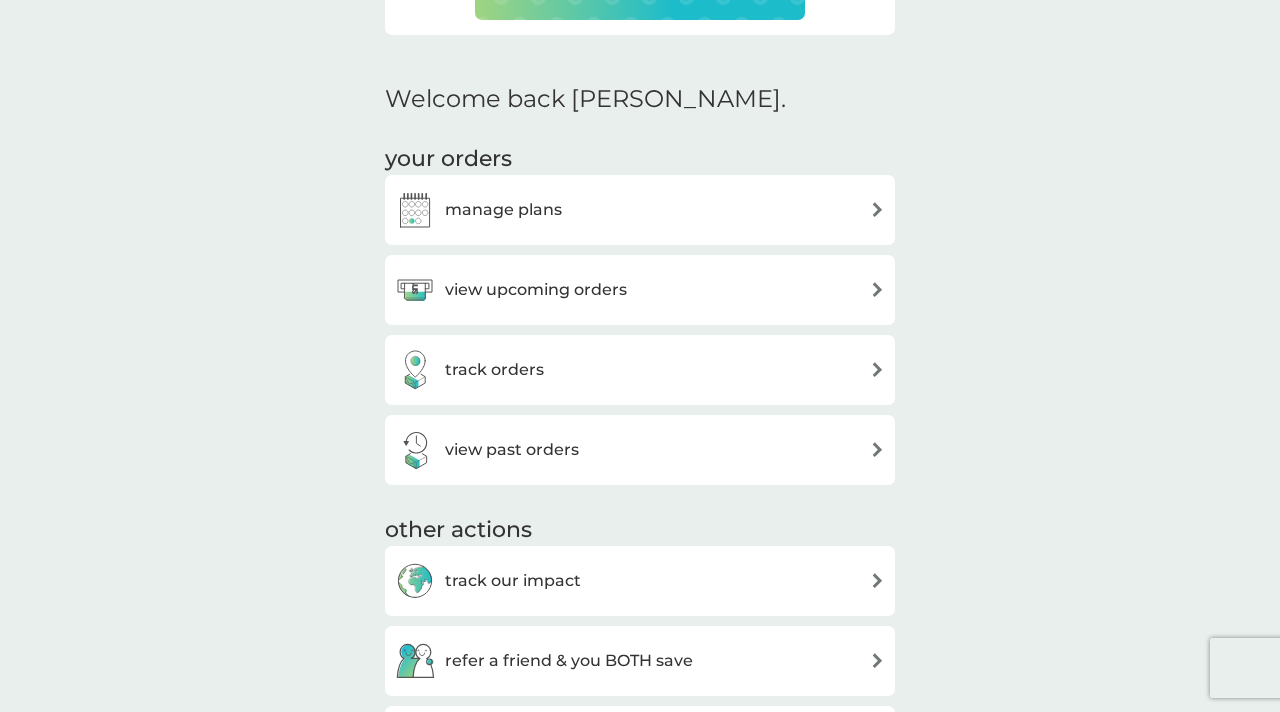 click on "manage plans" at bounding box center [640, 210] 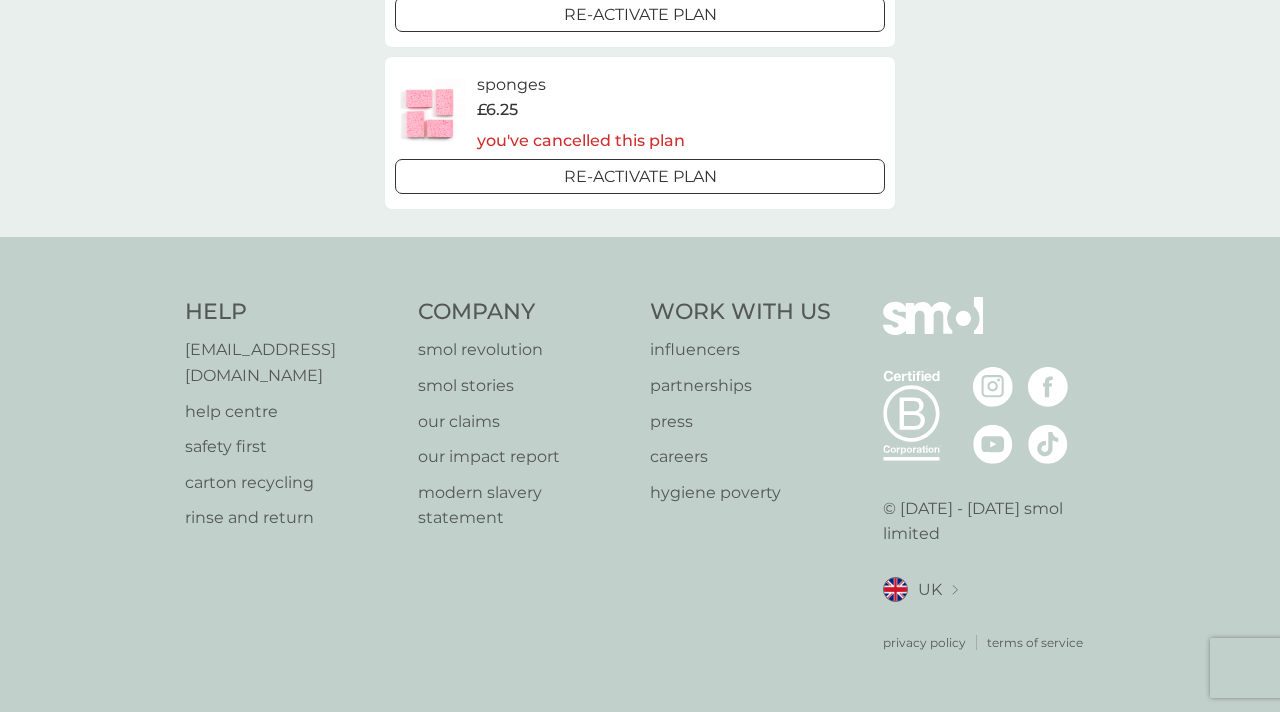 scroll, scrollTop: 0, scrollLeft: 0, axis: both 